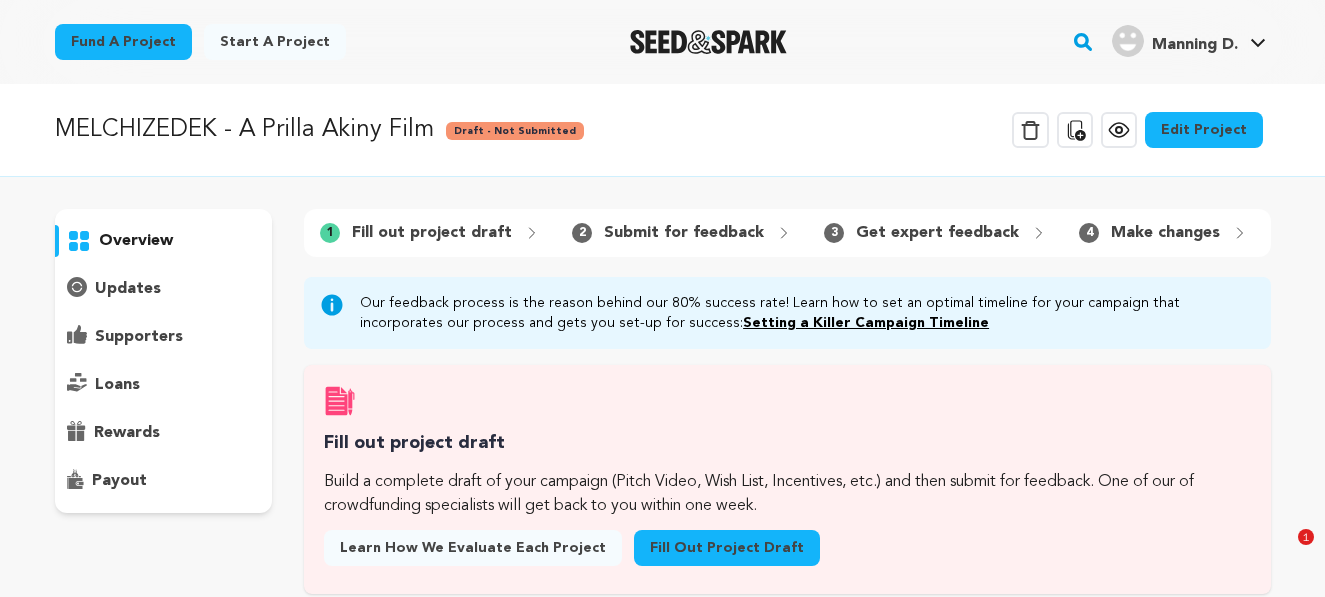 scroll, scrollTop: 0, scrollLeft: 0, axis: both 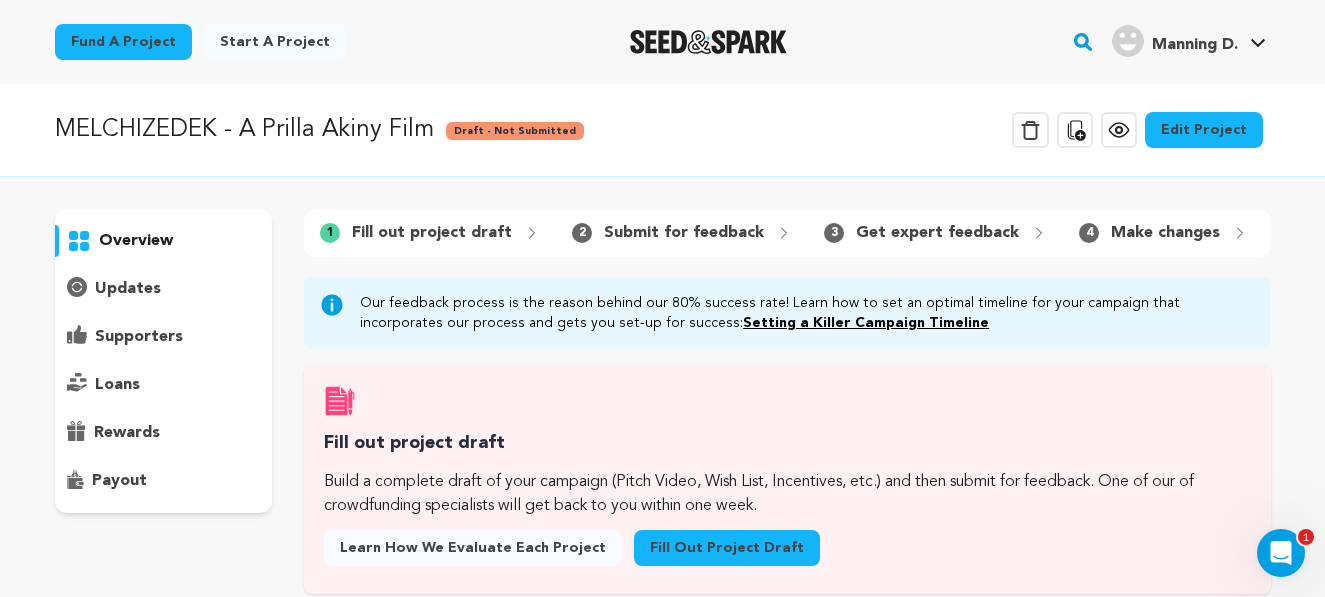 click on "Edit Project" at bounding box center [1204, 130] 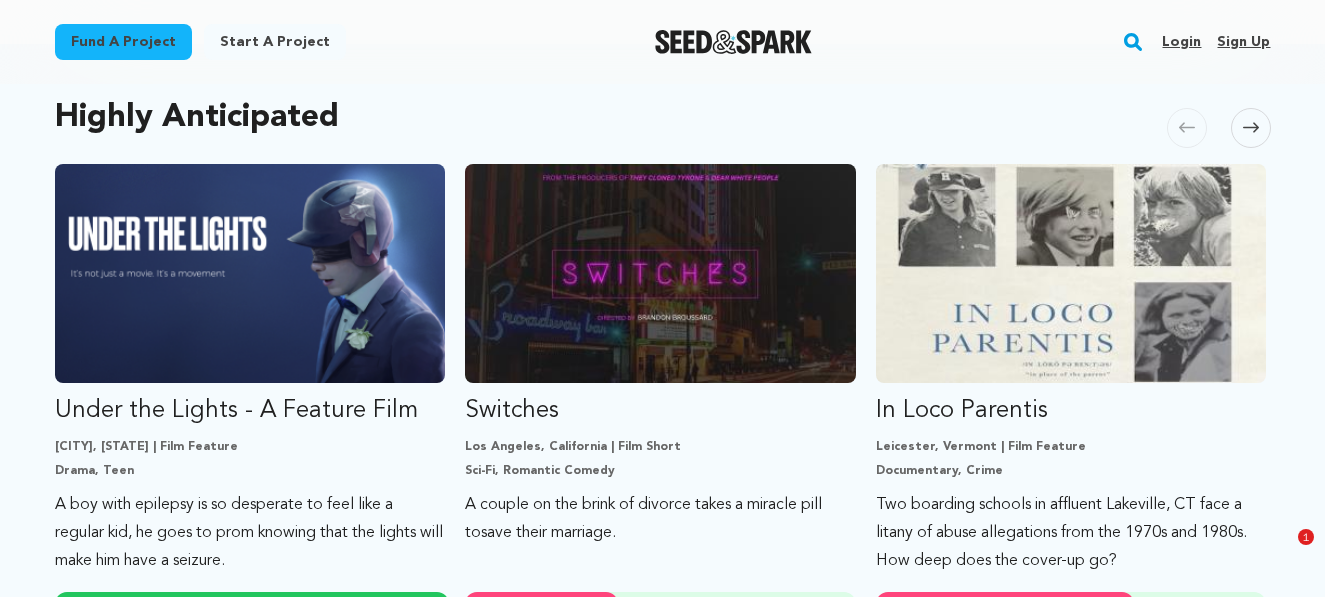 scroll, scrollTop: 1068, scrollLeft: 0, axis: vertical 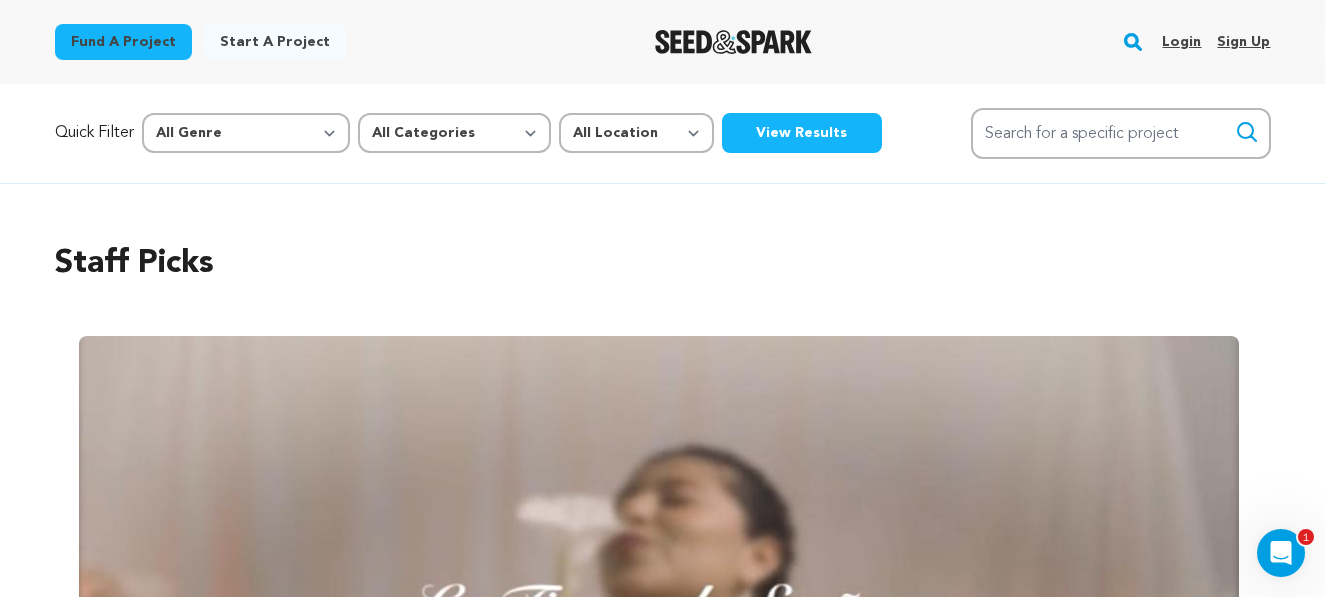 click on "Login" at bounding box center (1181, 42) 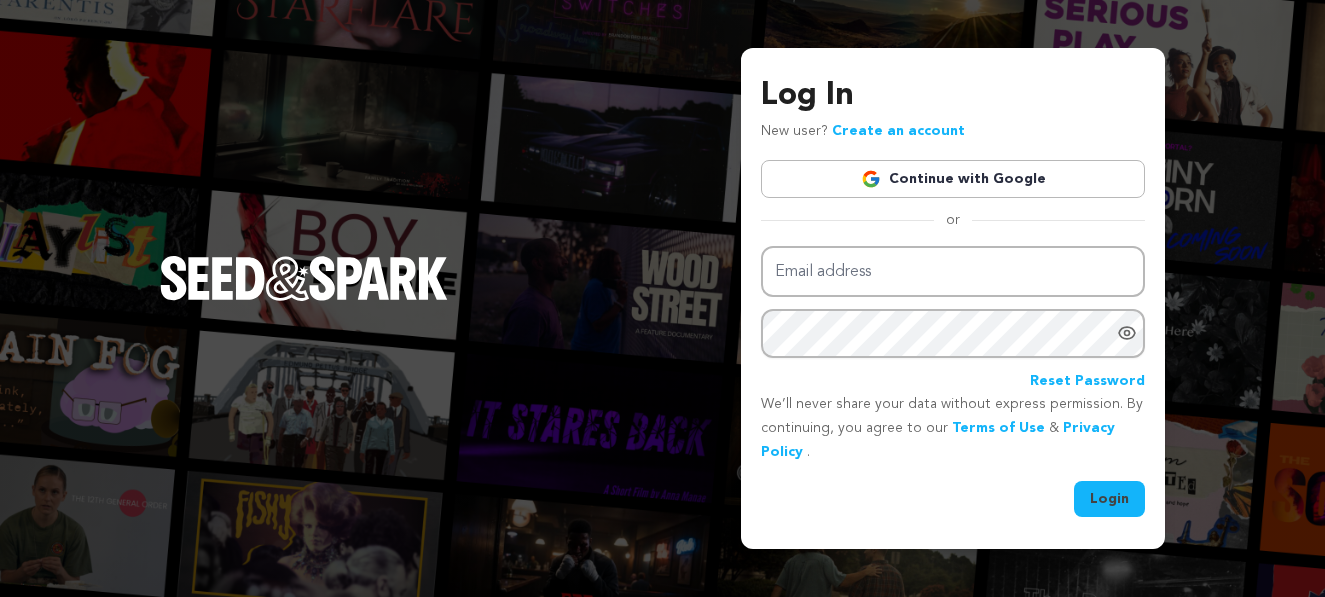 scroll, scrollTop: 0, scrollLeft: 0, axis: both 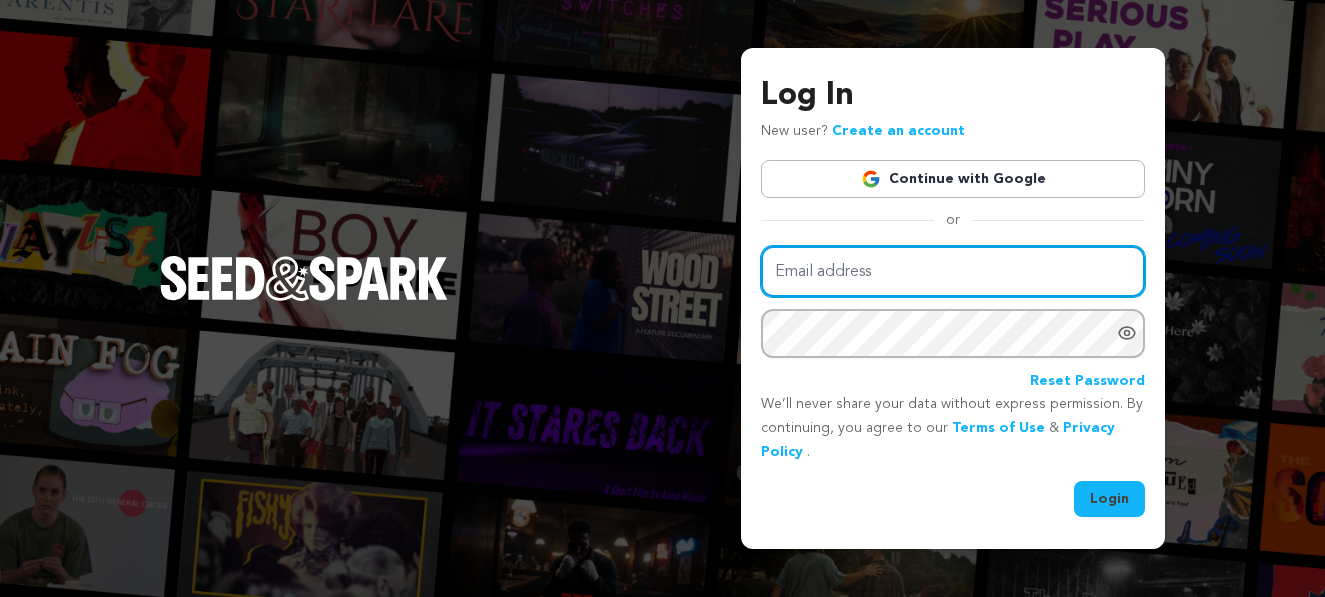 click on "Email address" at bounding box center (953, 271) 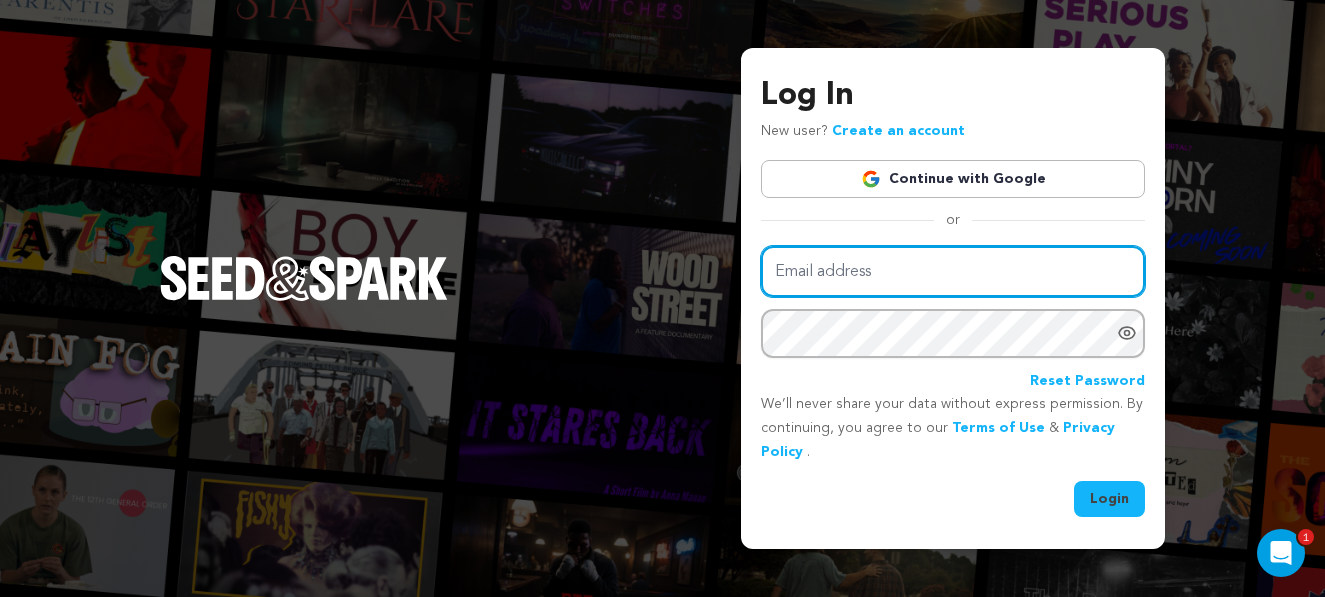 scroll, scrollTop: 0, scrollLeft: 0, axis: both 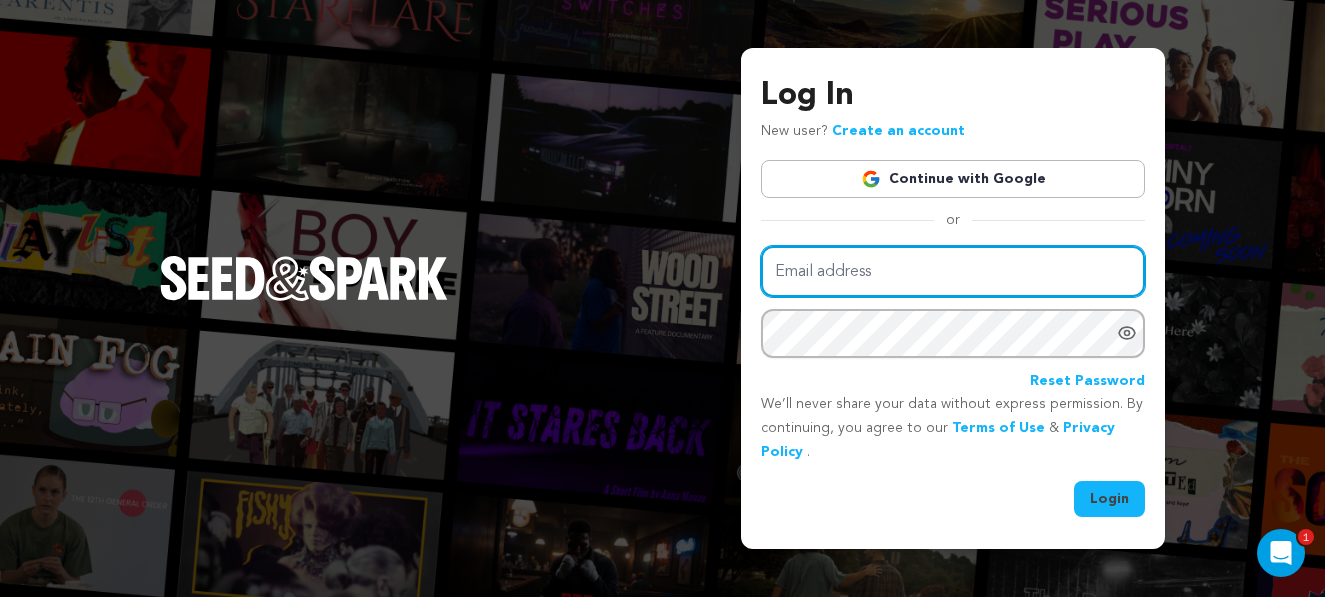type on "dmstudios4.13@gmail.com" 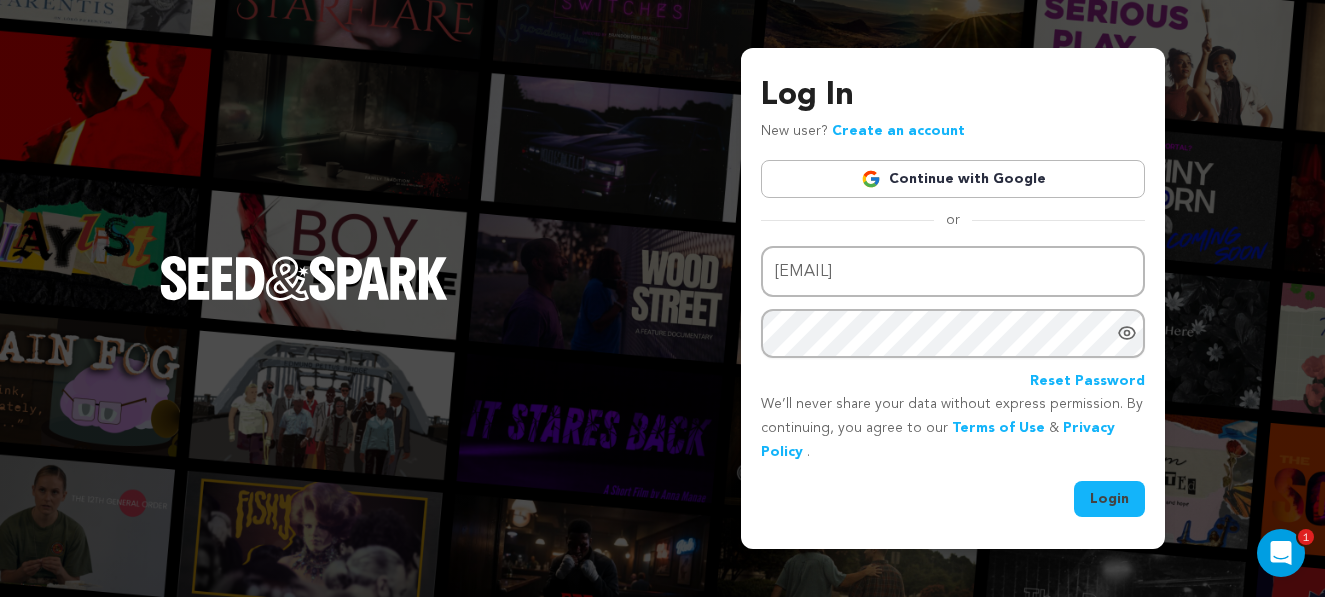 click on "Login" at bounding box center [1109, 499] 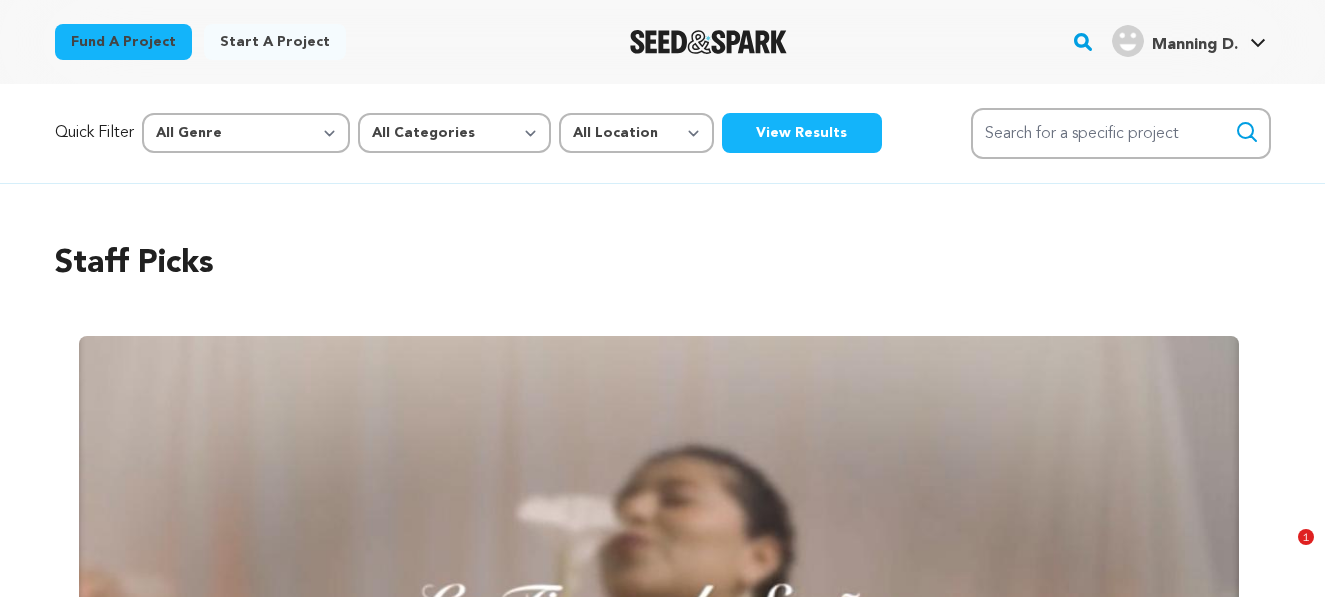 scroll, scrollTop: 0, scrollLeft: 0, axis: both 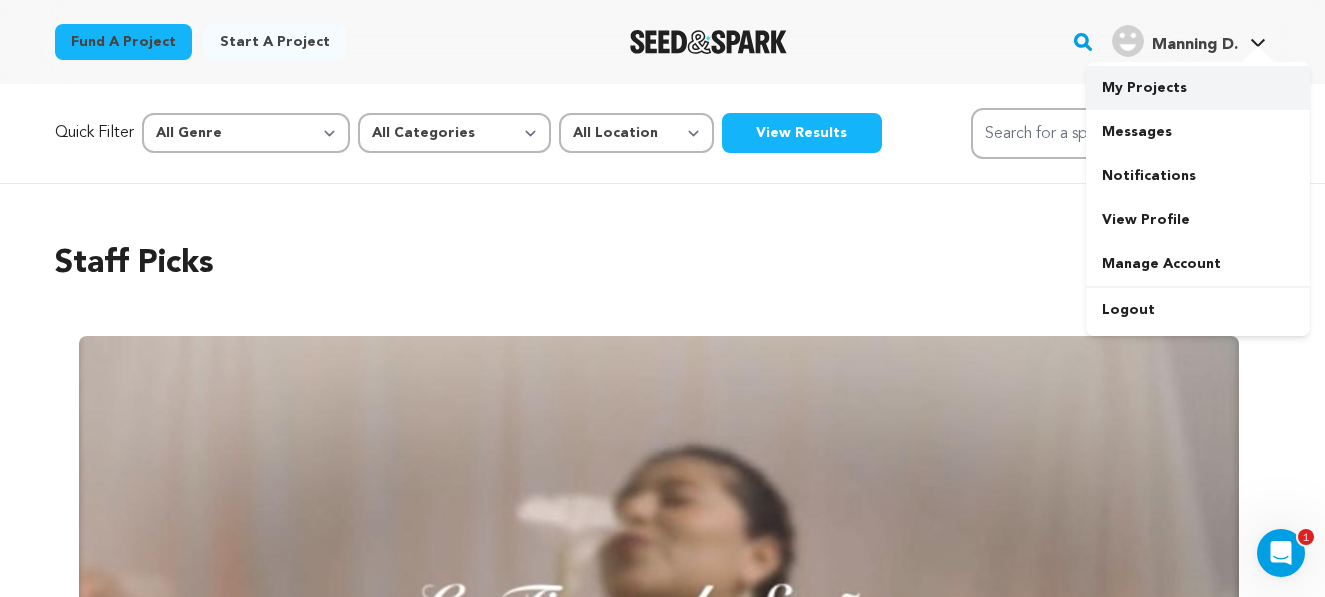 click on "My Projects" at bounding box center [1198, 88] 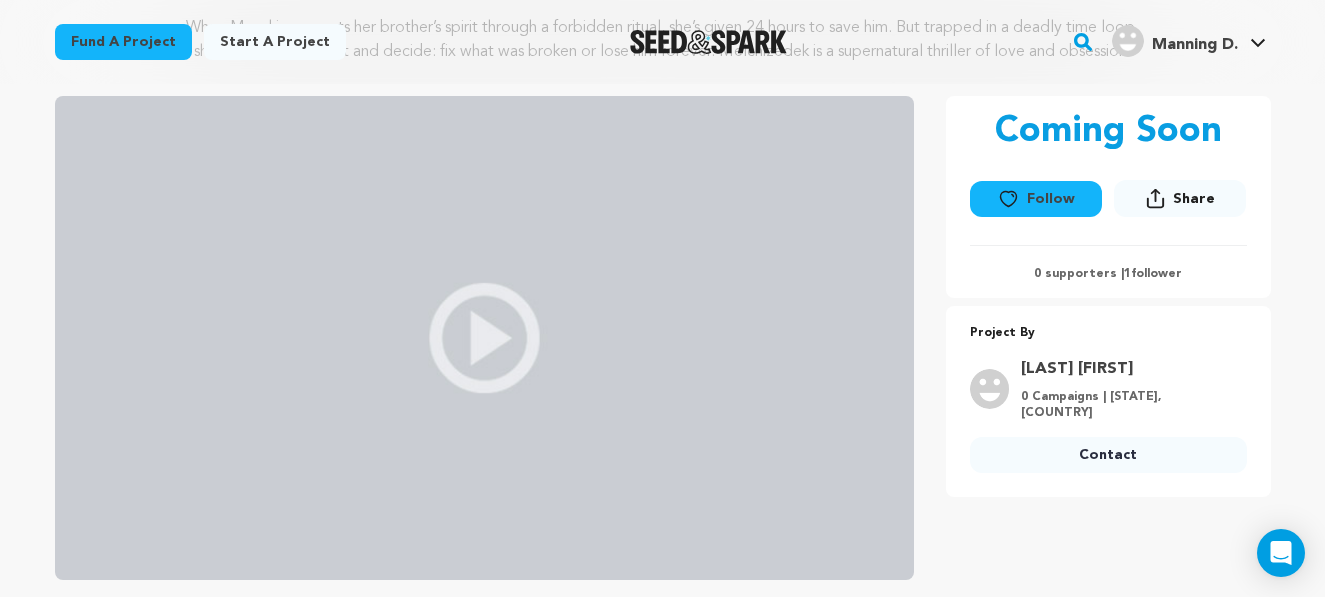 scroll, scrollTop: 288, scrollLeft: 0, axis: vertical 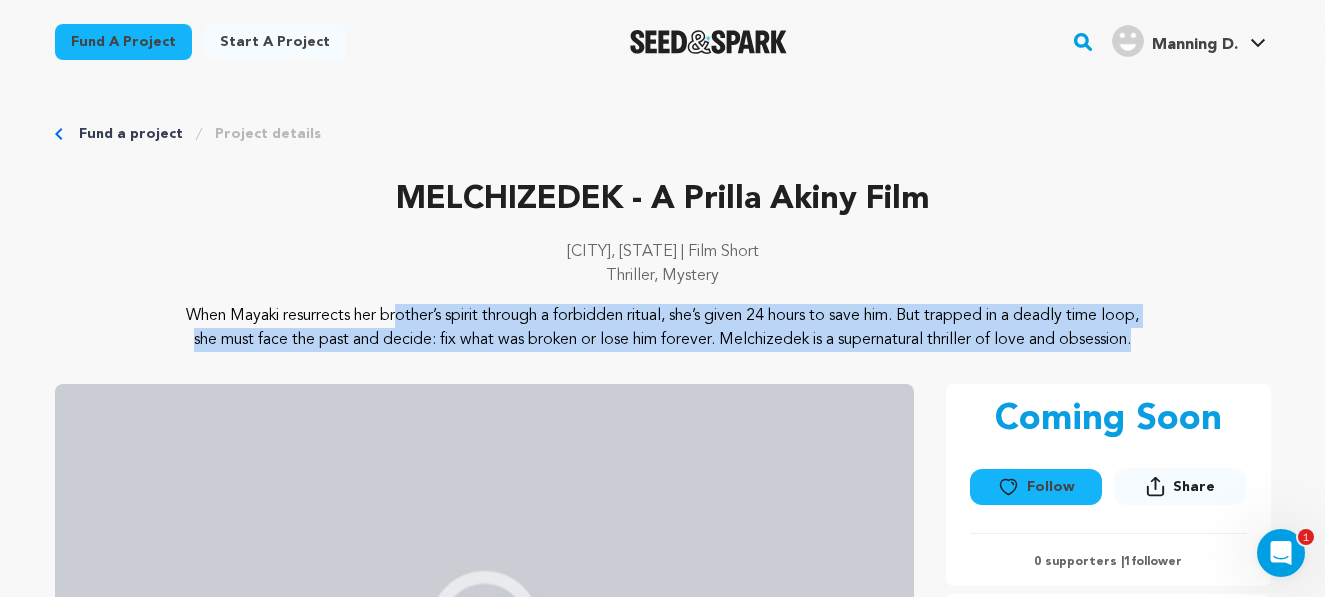 drag, startPoint x: 190, startPoint y: 311, endPoint x: 783, endPoint y: 390, distance: 598.2391 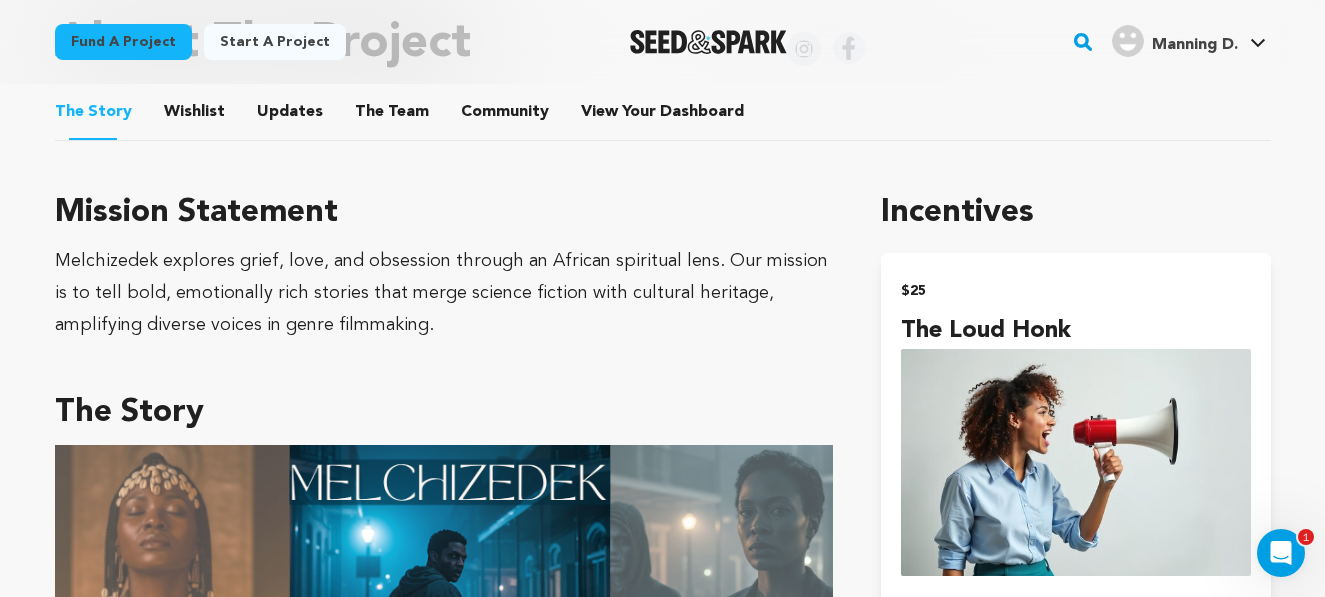 scroll, scrollTop: 941, scrollLeft: 0, axis: vertical 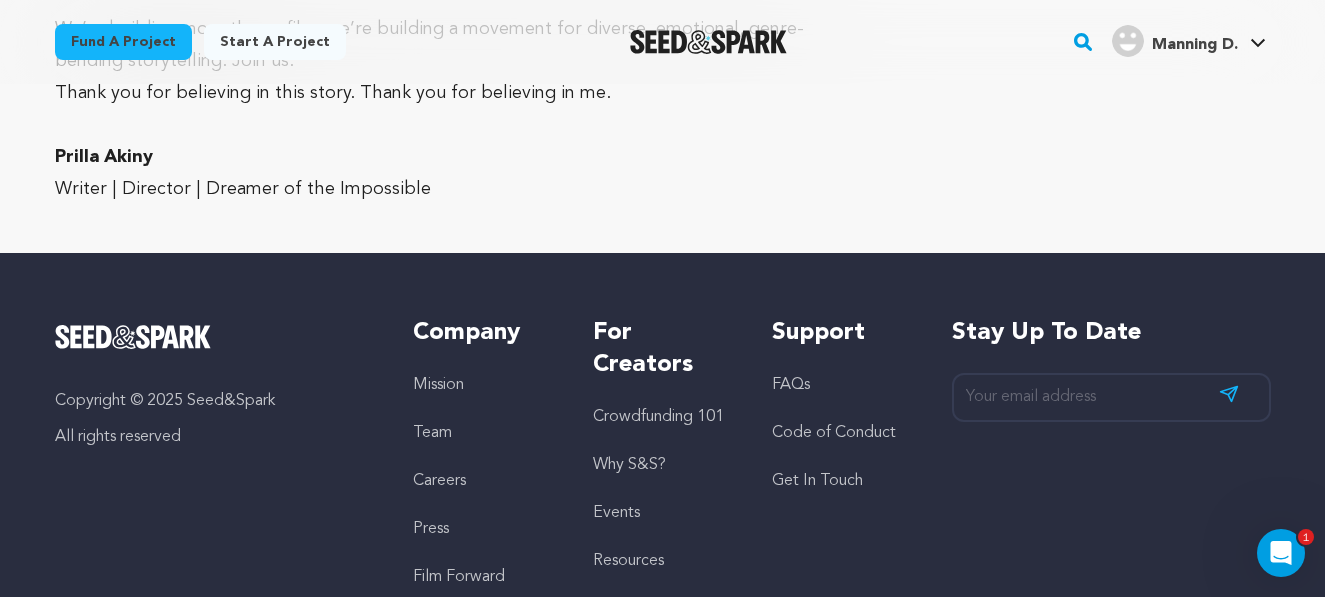 drag, startPoint x: 58, startPoint y: 230, endPoint x: 515, endPoint y: 177, distance: 460.06305 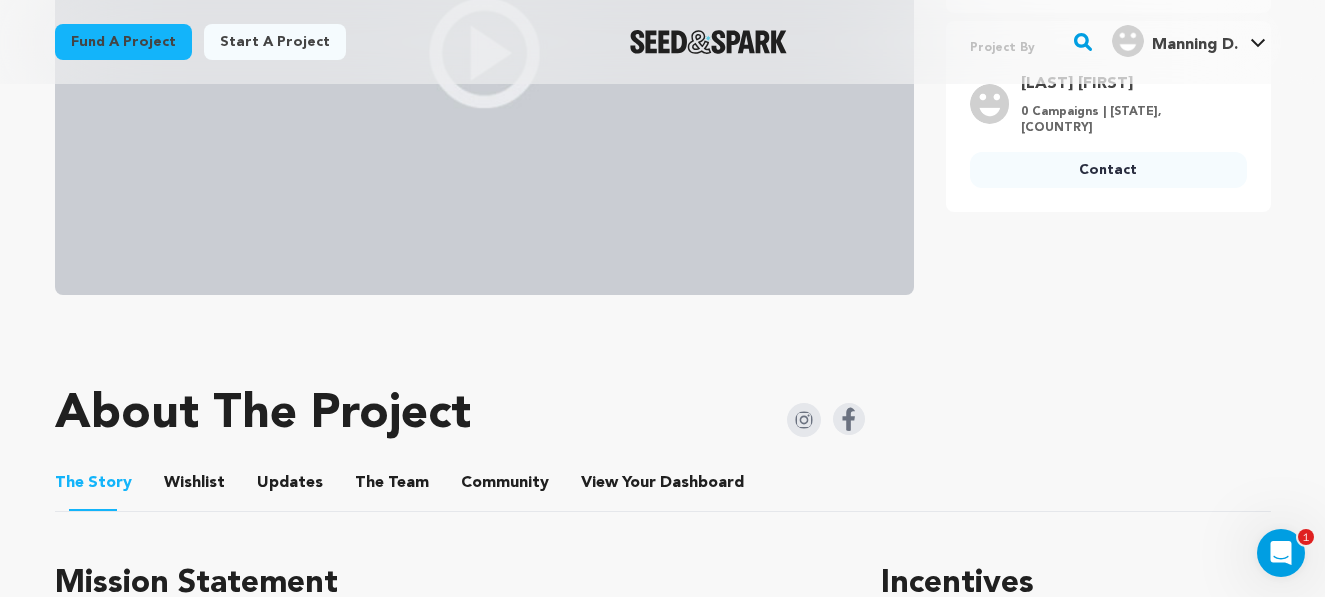 scroll, scrollTop: 565, scrollLeft: 0, axis: vertical 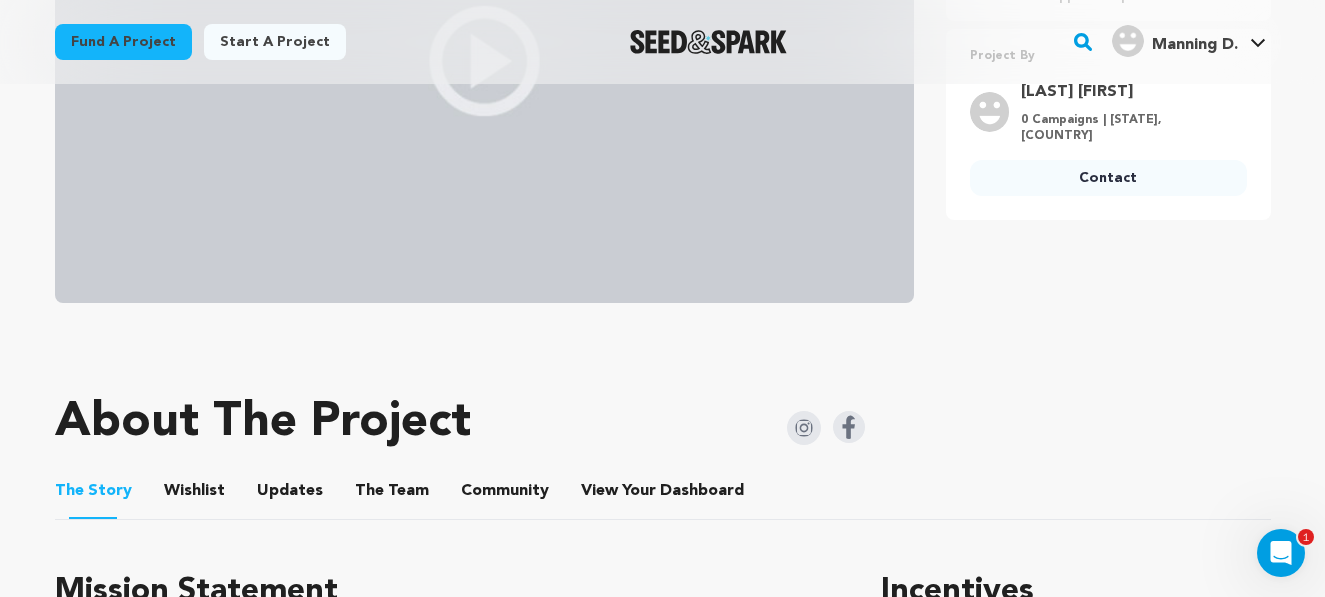 click on "About The Project" at bounding box center (460, 423) 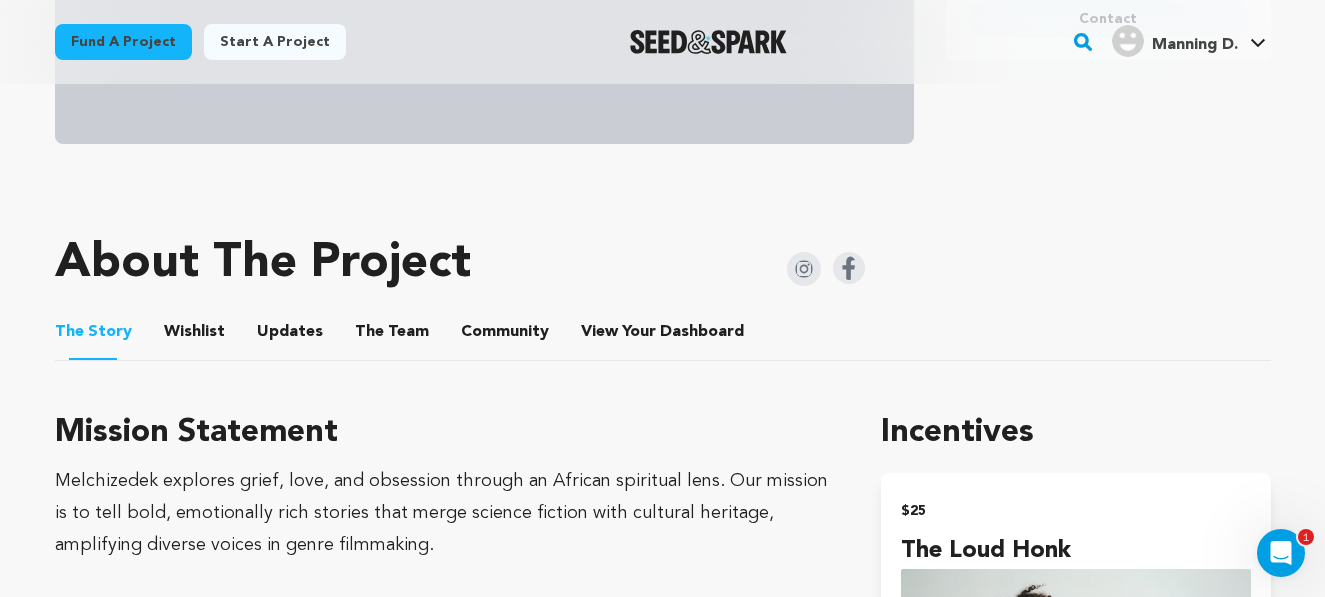 scroll, scrollTop: 726, scrollLeft: 0, axis: vertical 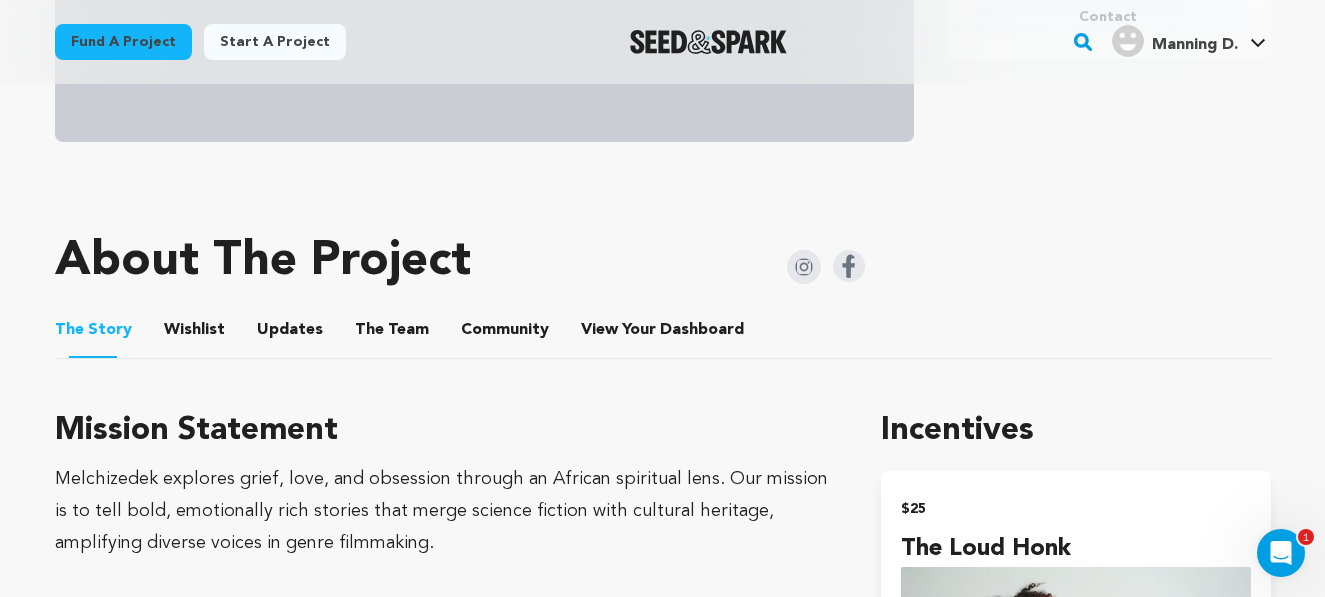 click on "Wishlist" at bounding box center [194, 334] 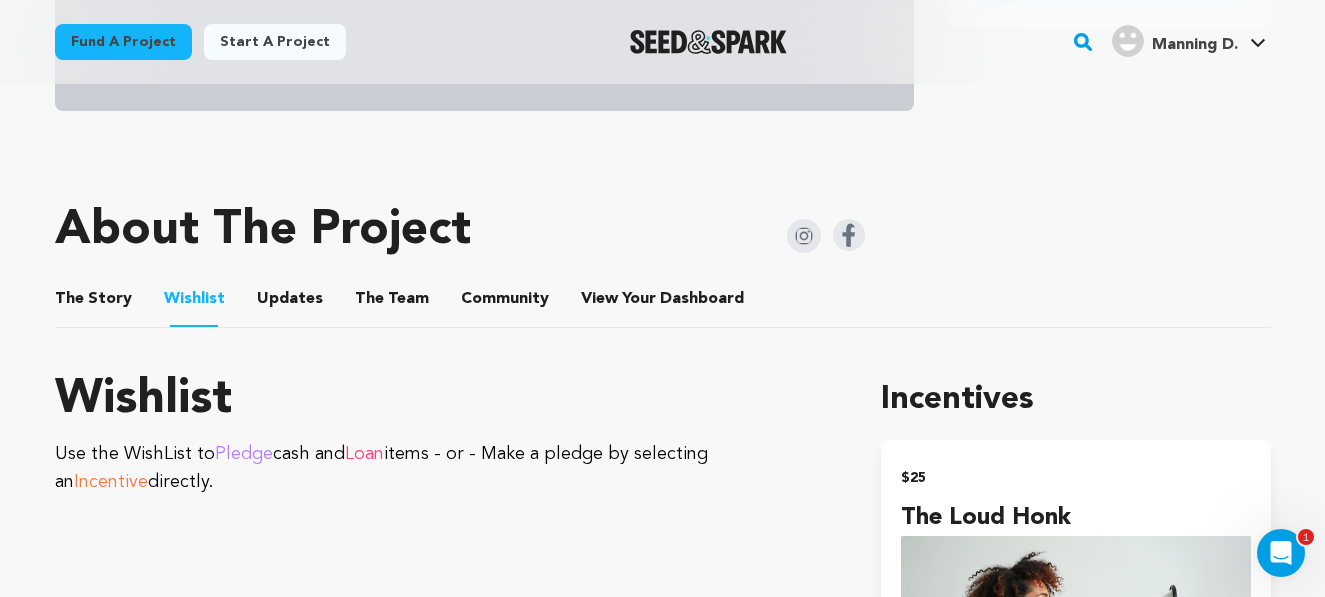 scroll, scrollTop: 760, scrollLeft: 0, axis: vertical 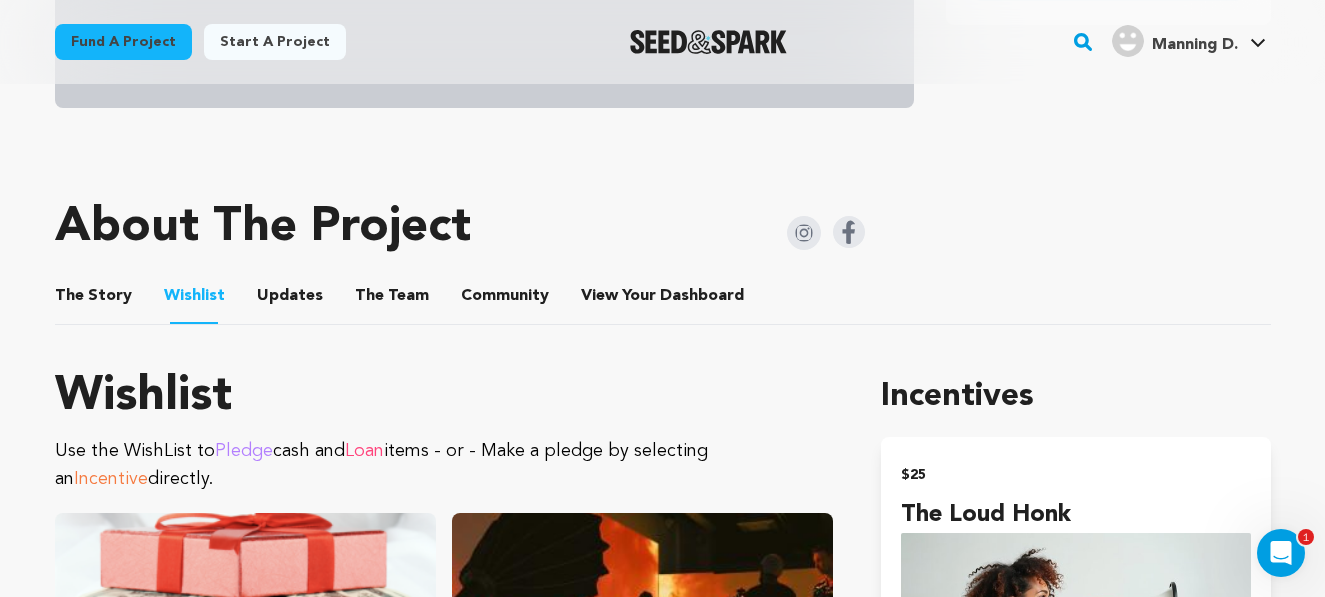 click on "Updates" at bounding box center (290, 300) 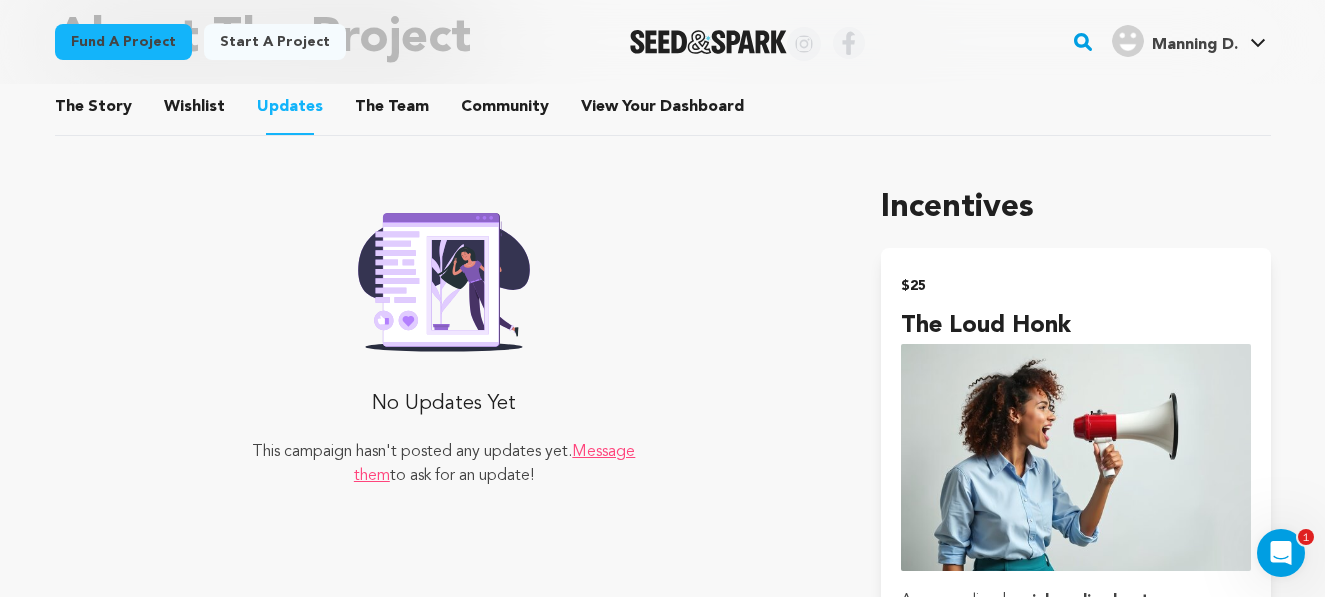scroll, scrollTop: 948, scrollLeft: 0, axis: vertical 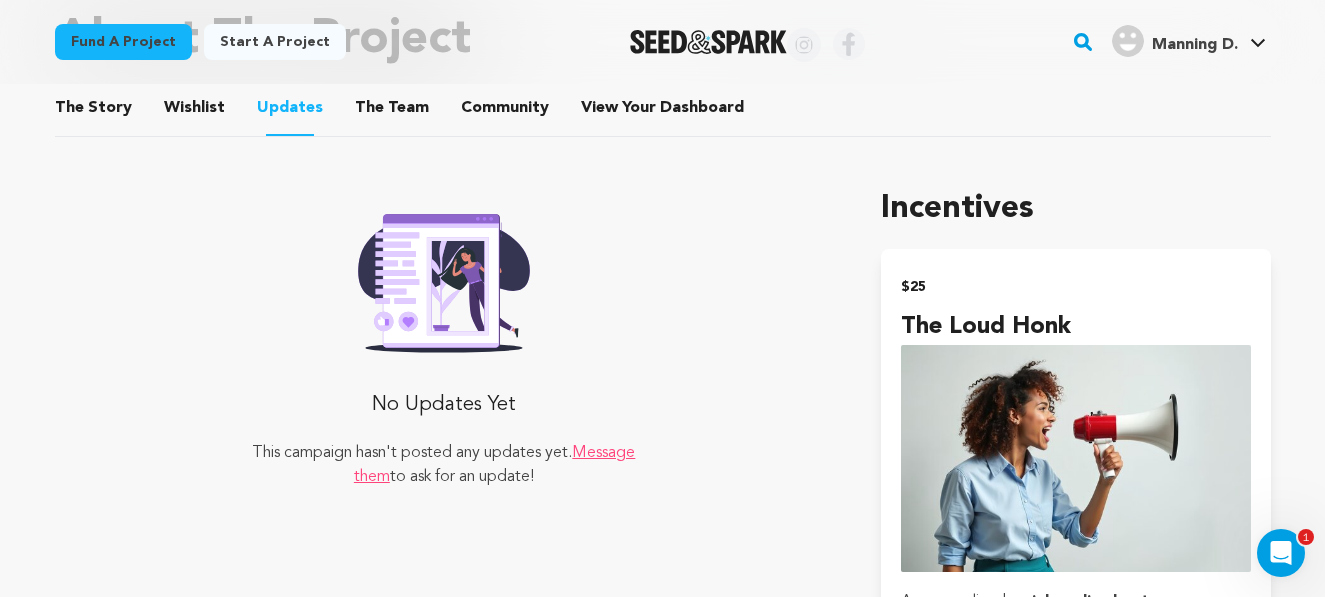 click on "Message them" at bounding box center [495, 465] 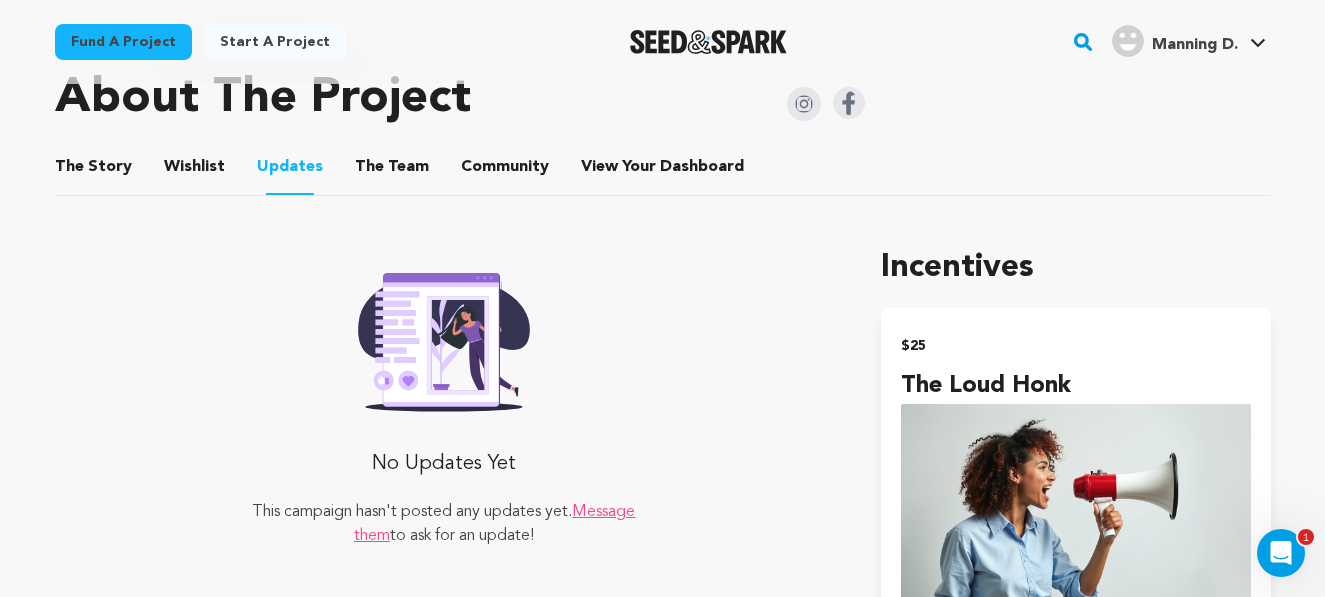scroll, scrollTop: 887, scrollLeft: 0, axis: vertical 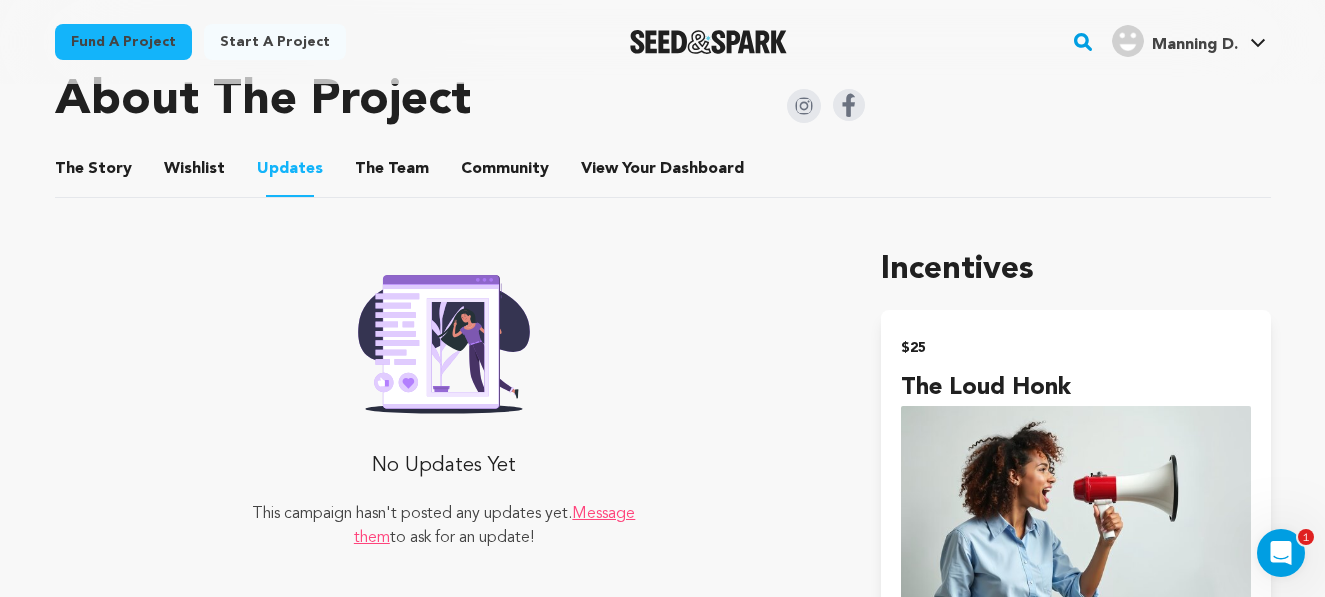 click on "The Team" at bounding box center (392, 173) 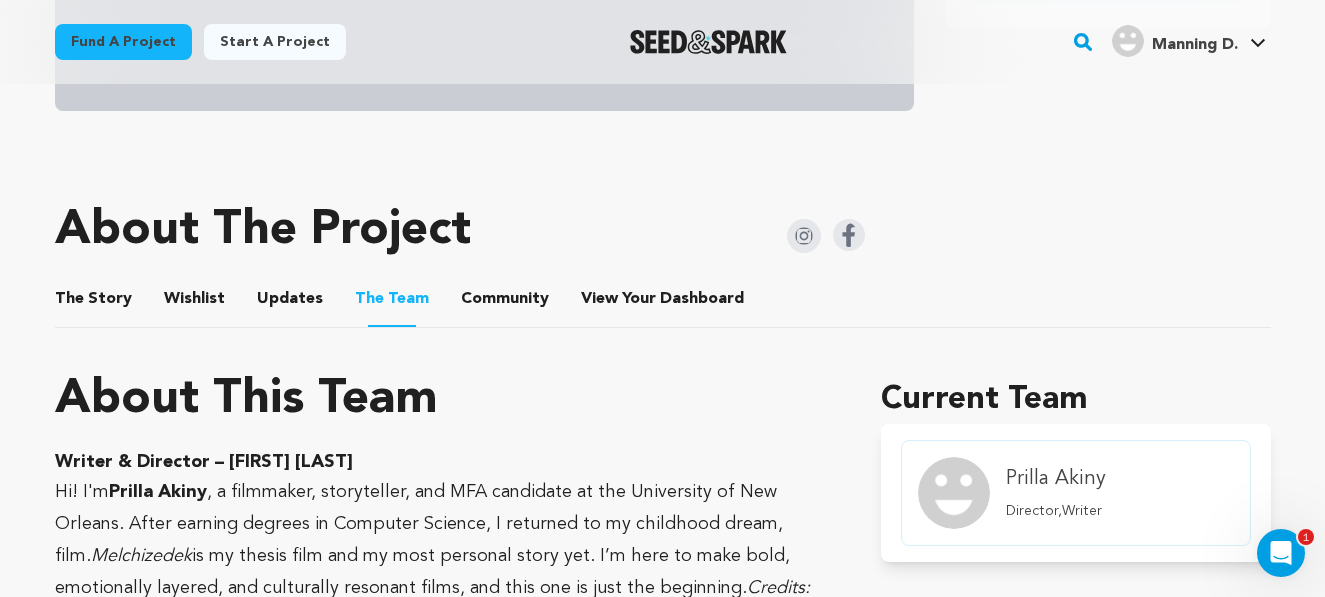 scroll, scrollTop: 750, scrollLeft: 0, axis: vertical 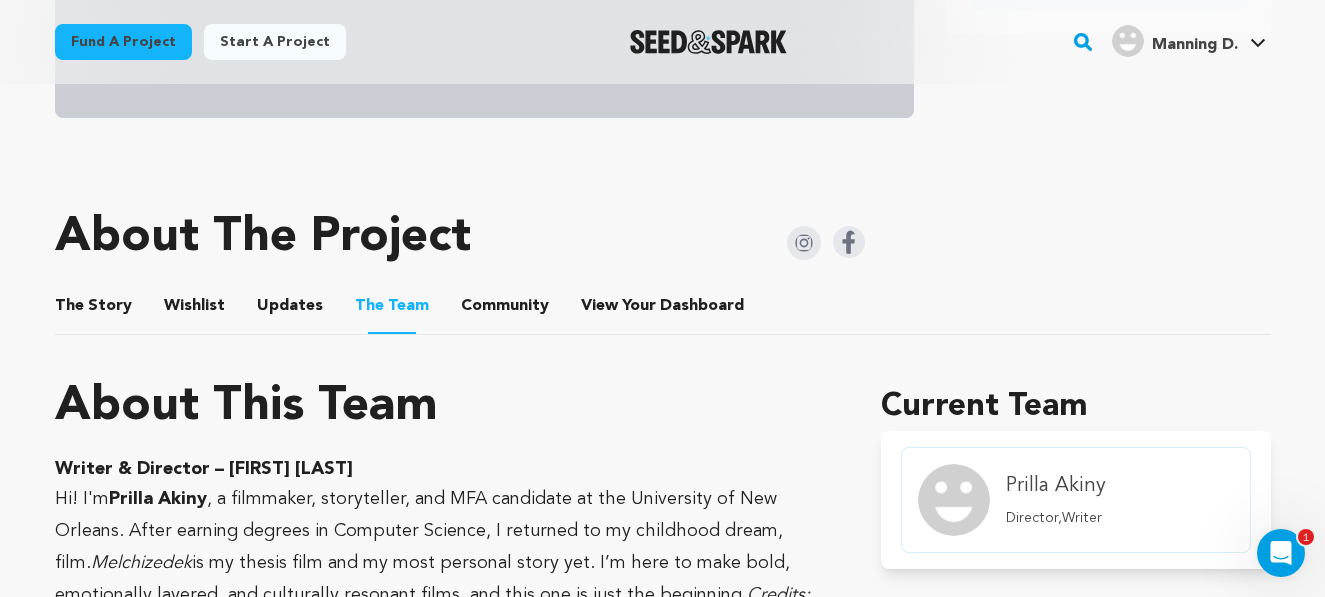 click on "The Story" at bounding box center (93, 310) 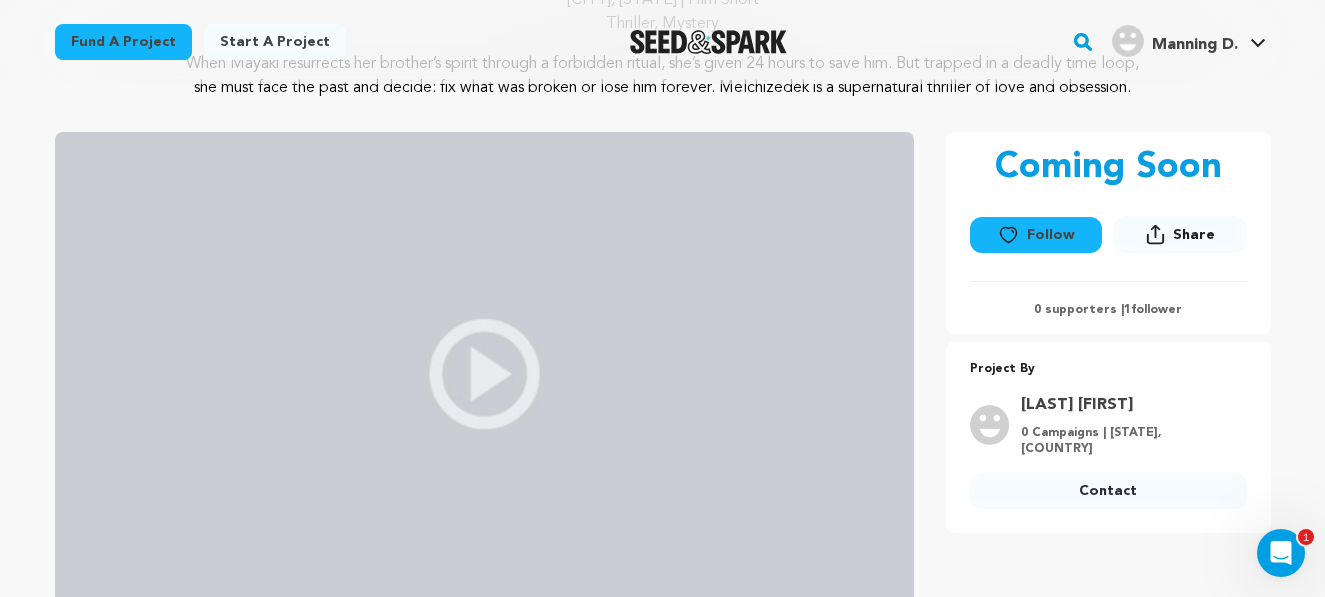 scroll, scrollTop: 0, scrollLeft: 0, axis: both 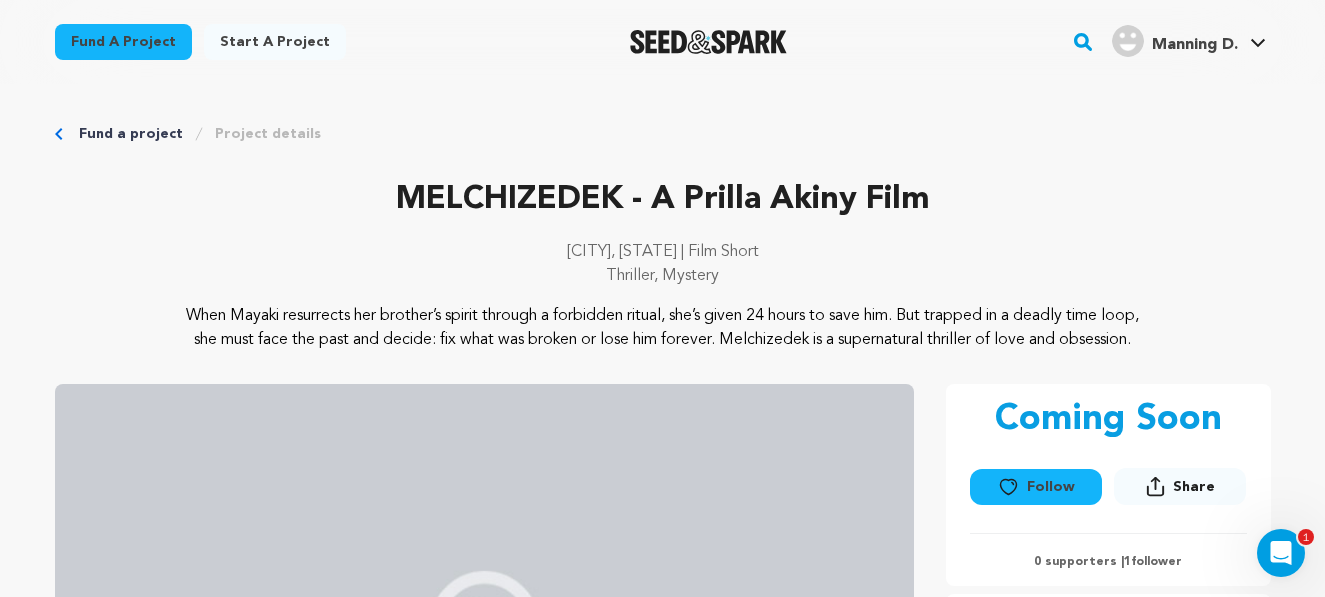 click on "Share" at bounding box center [1194, 487] 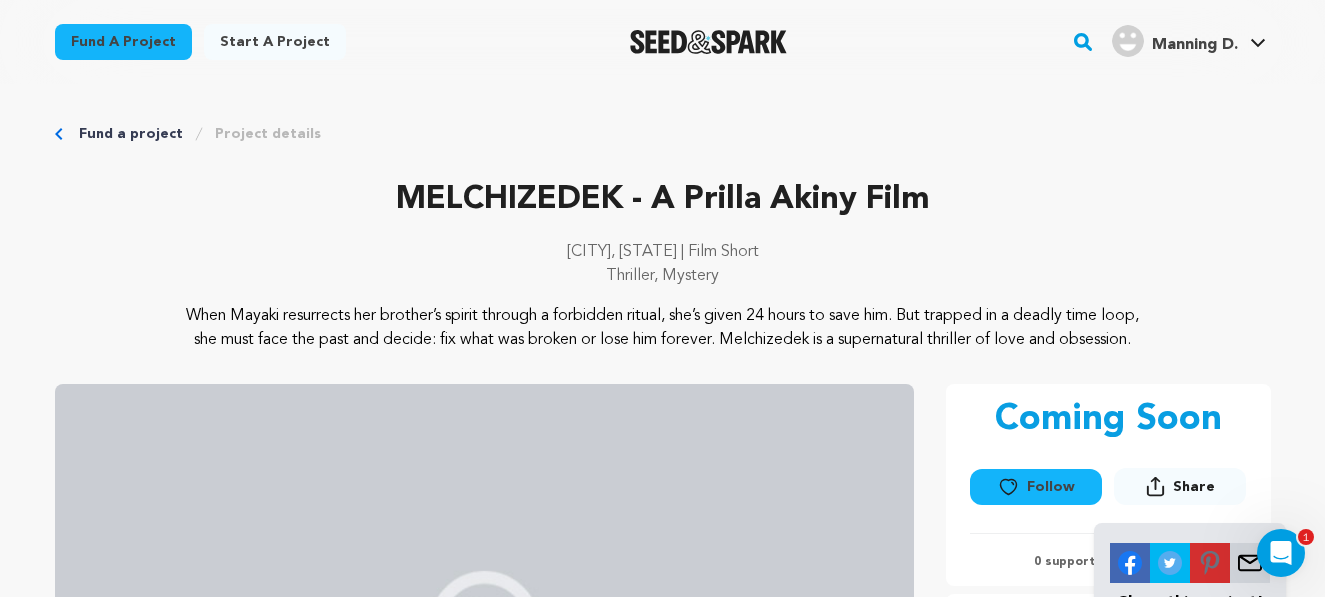 click 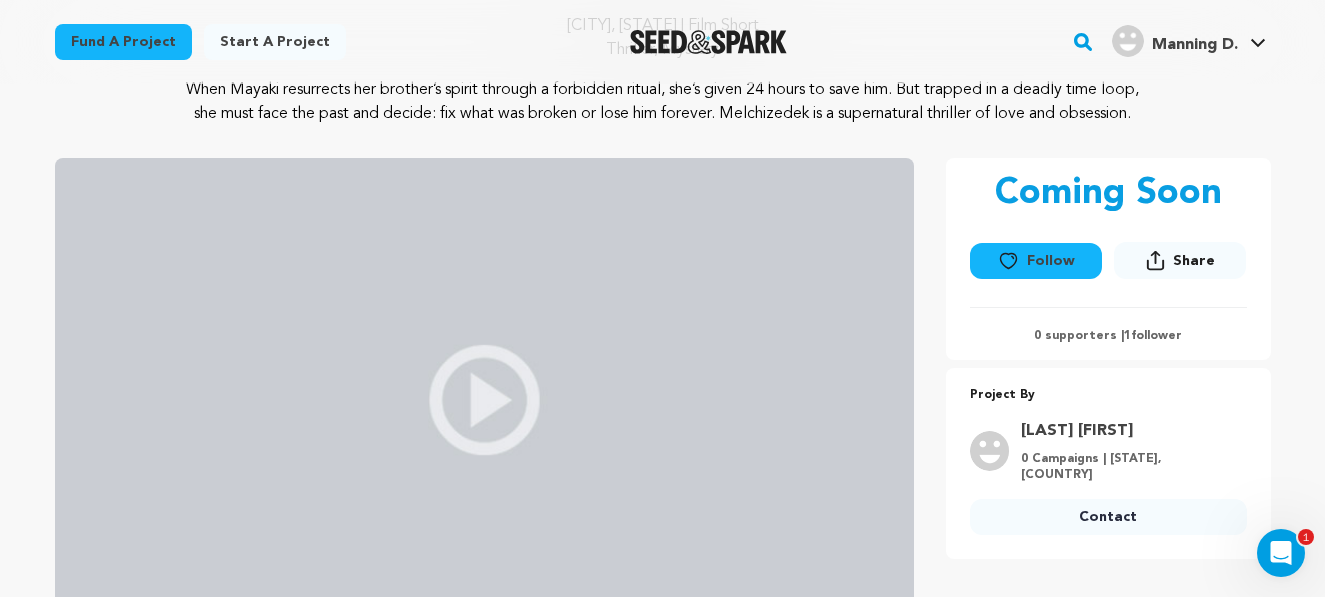 scroll, scrollTop: 227, scrollLeft: 0, axis: vertical 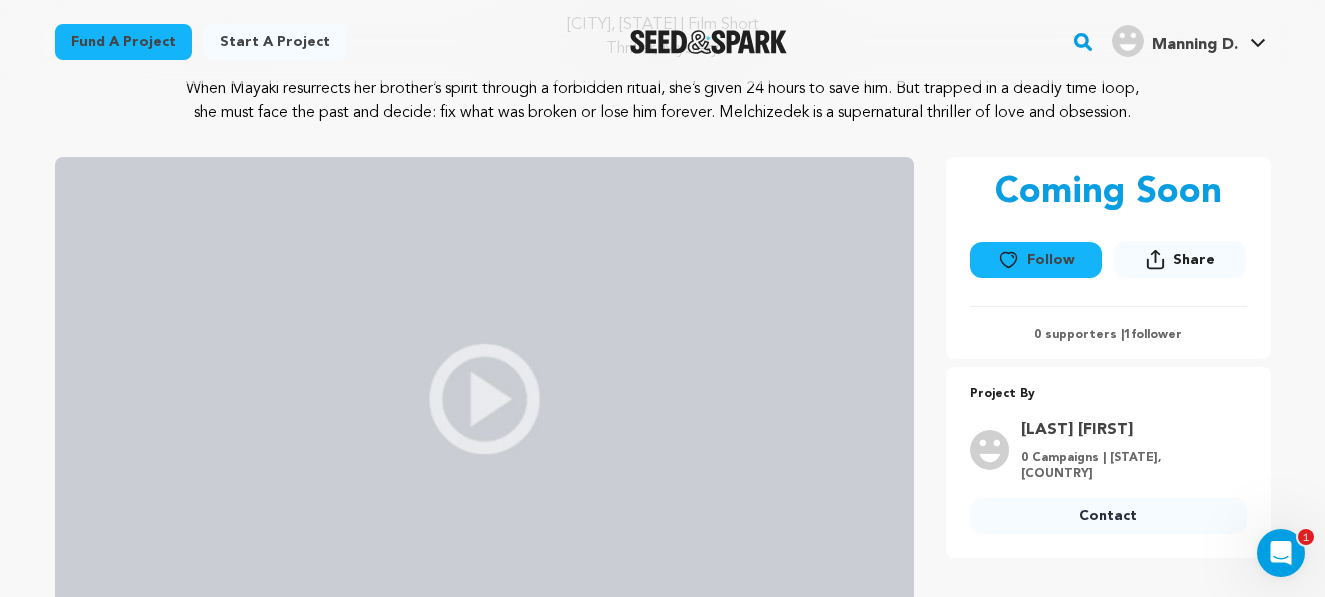 click on "Share" at bounding box center [1180, 259] 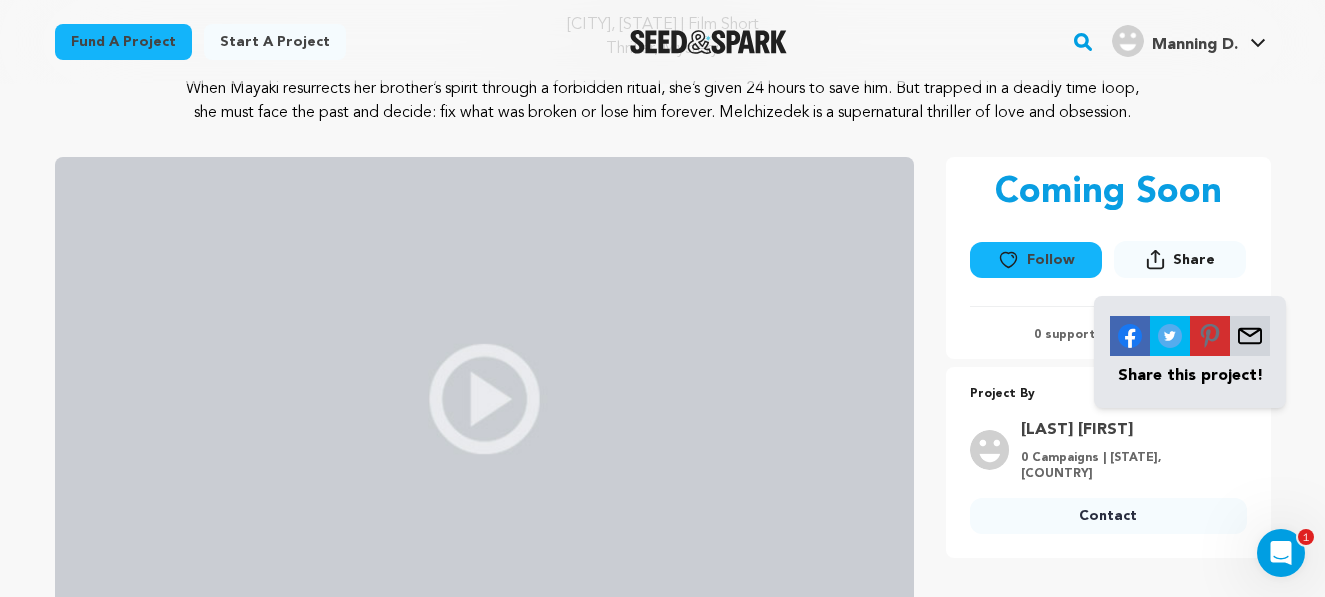 click on "Share" at bounding box center [1180, 259] 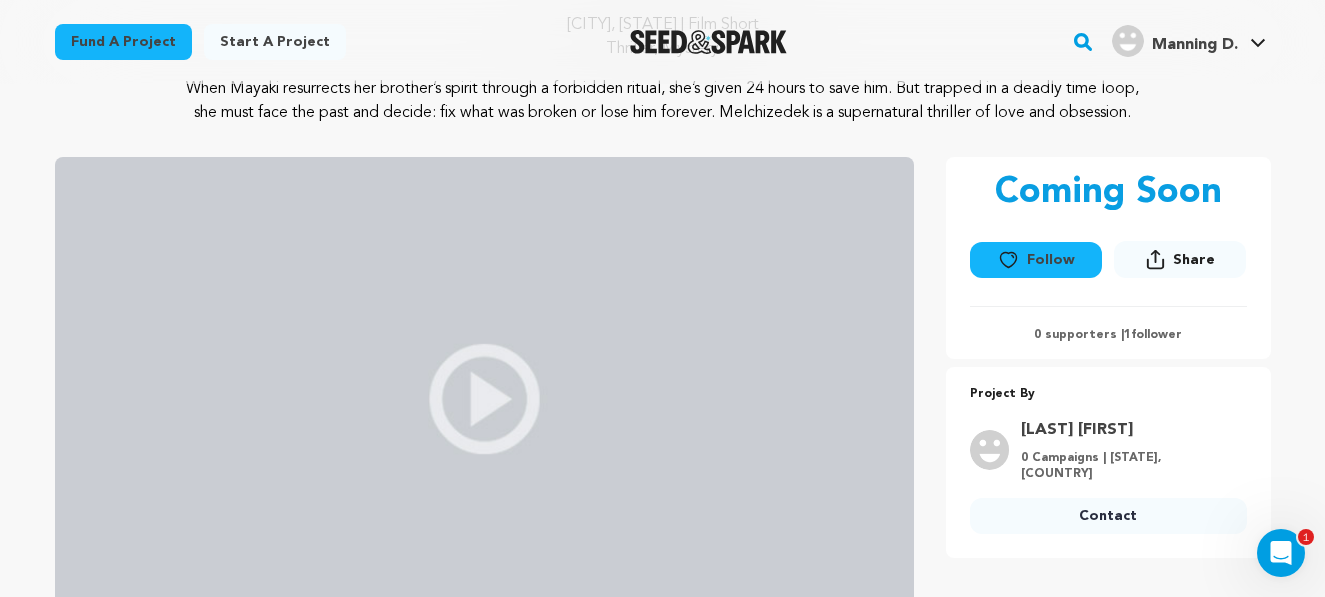 click on "Share" at bounding box center (1180, 259) 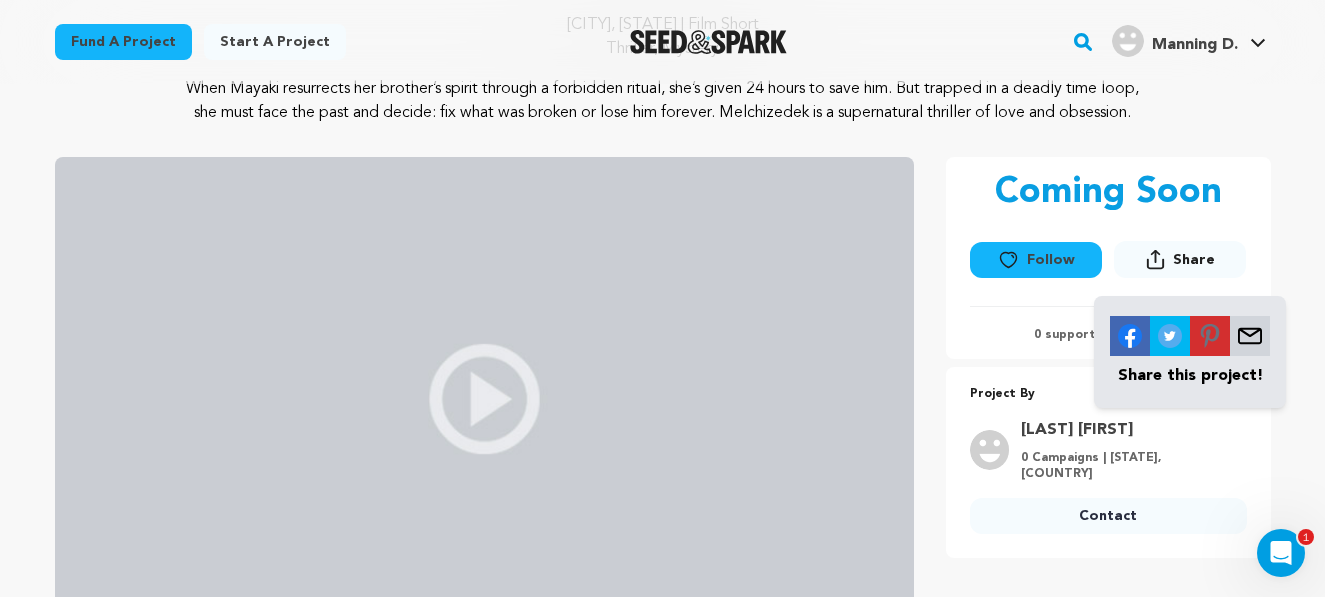 click at bounding box center [1250, 336] 